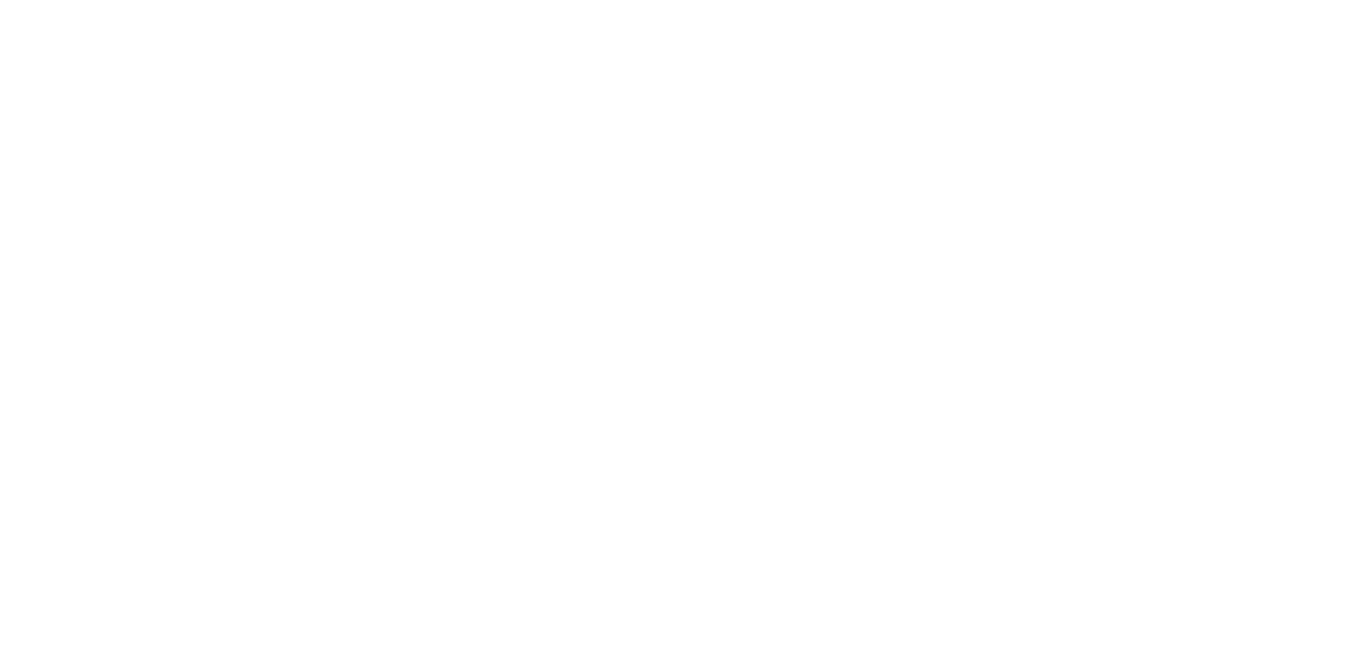 scroll, scrollTop: 0, scrollLeft: 0, axis: both 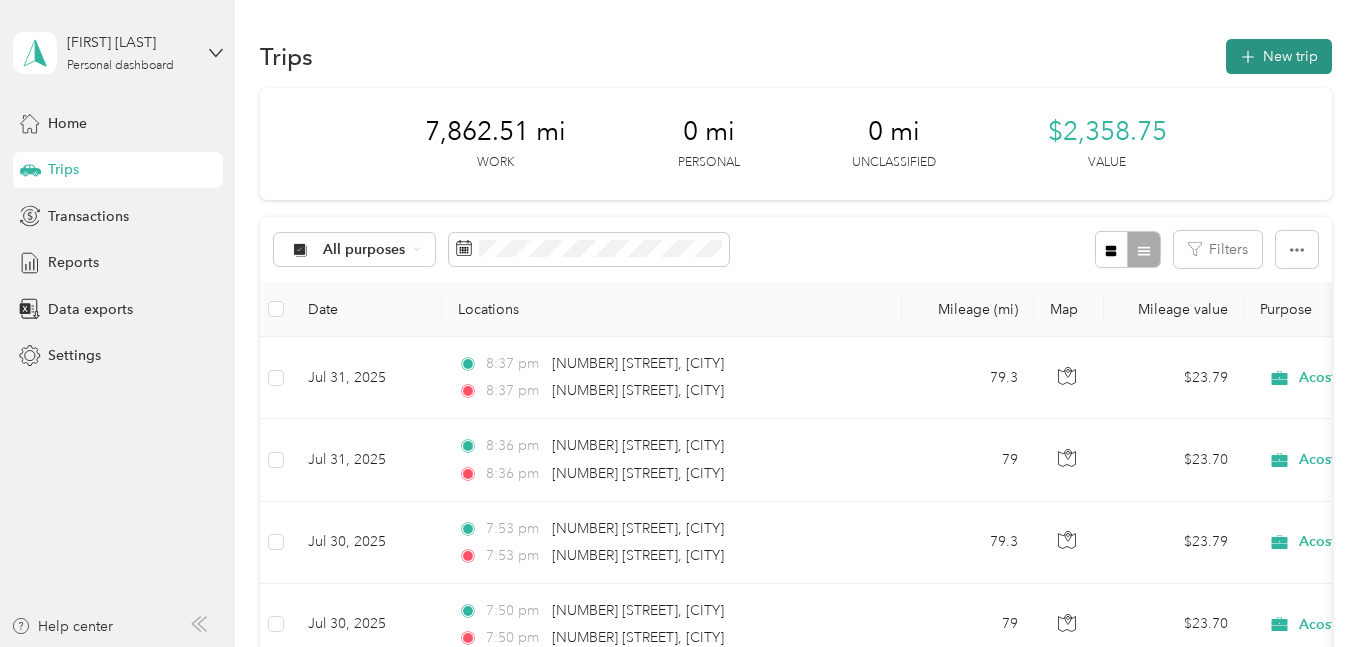 click on "New trip" at bounding box center [1279, 56] 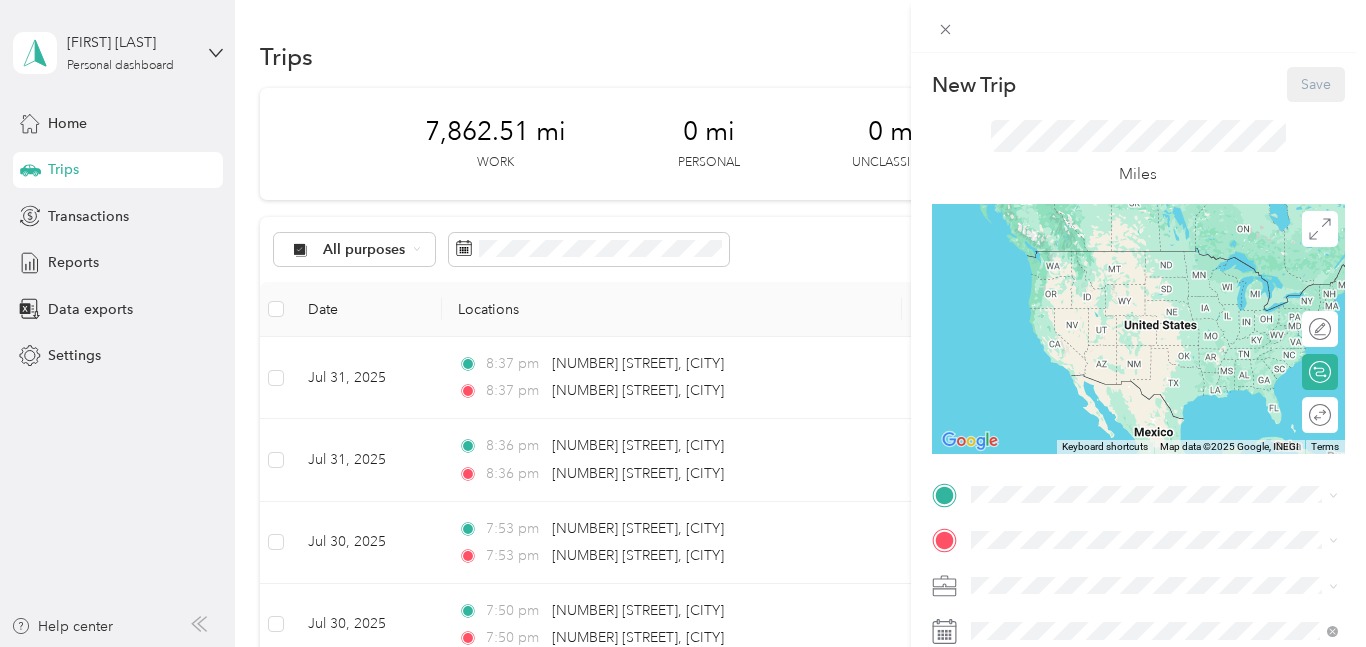 click 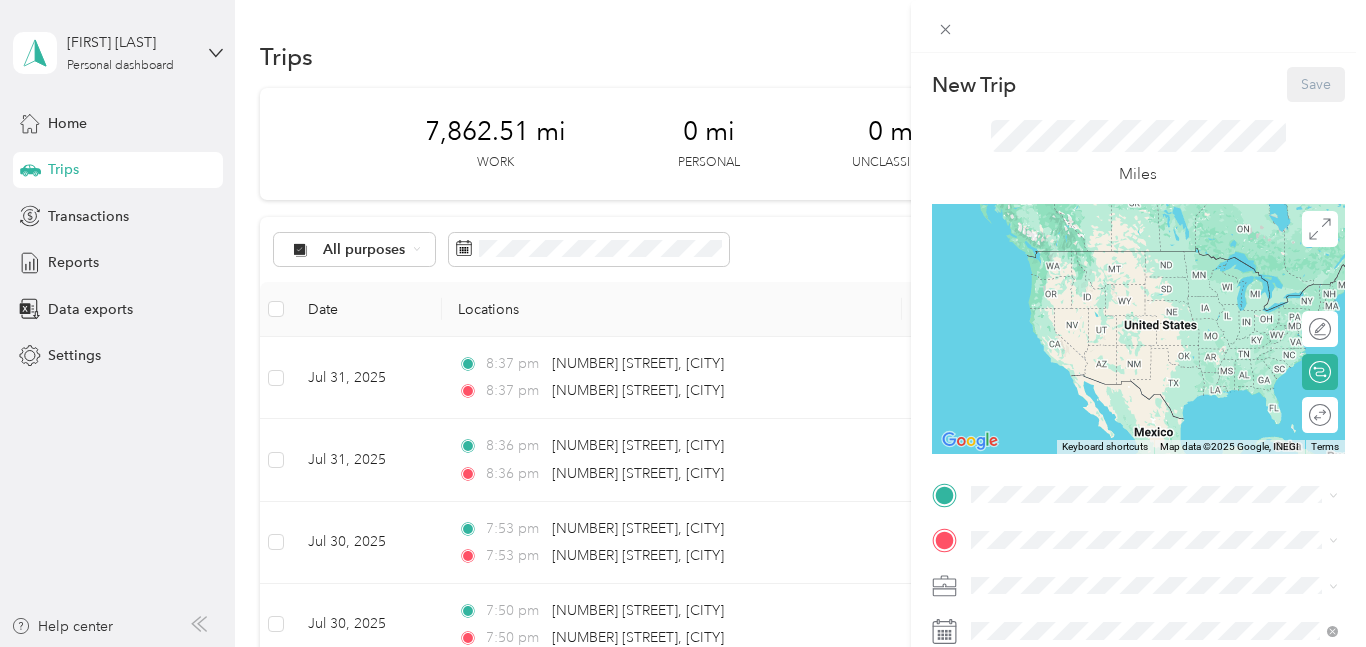 click 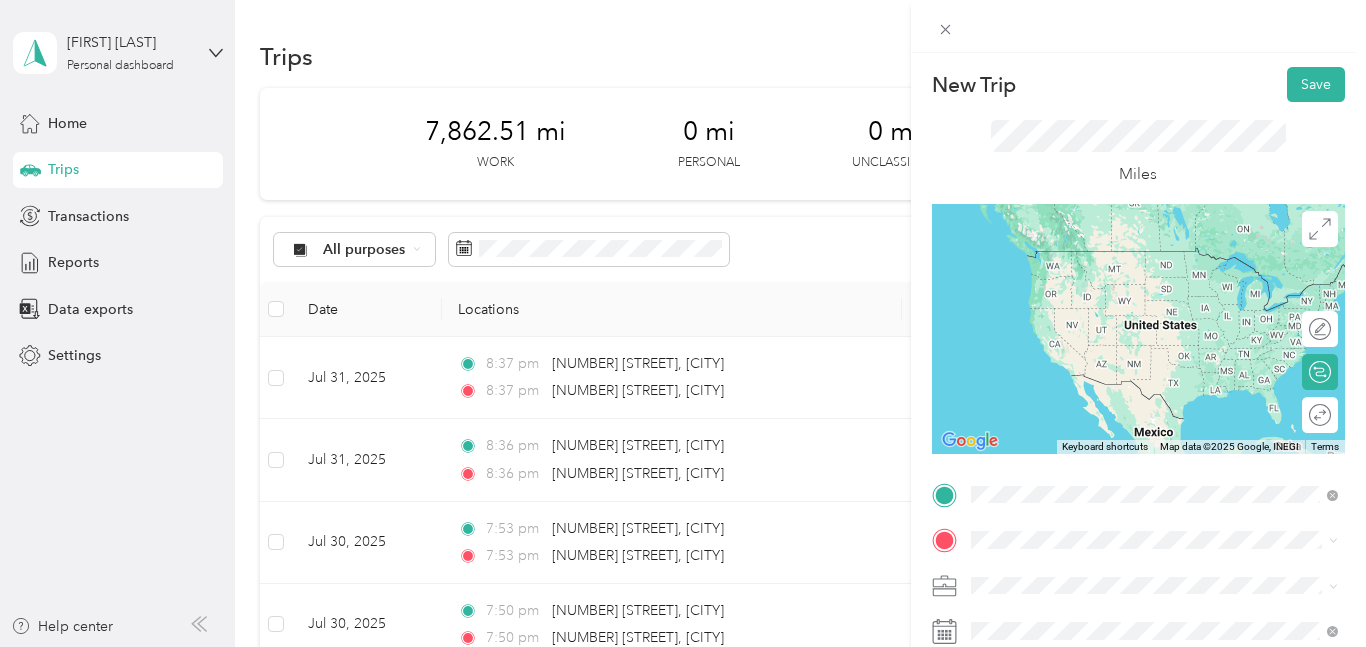 click on "[NUMBER] [STREET]
[CITY], [STATE] [POSTAL_CODE], [COUNTRY]" at bounding box center (1154, 575) 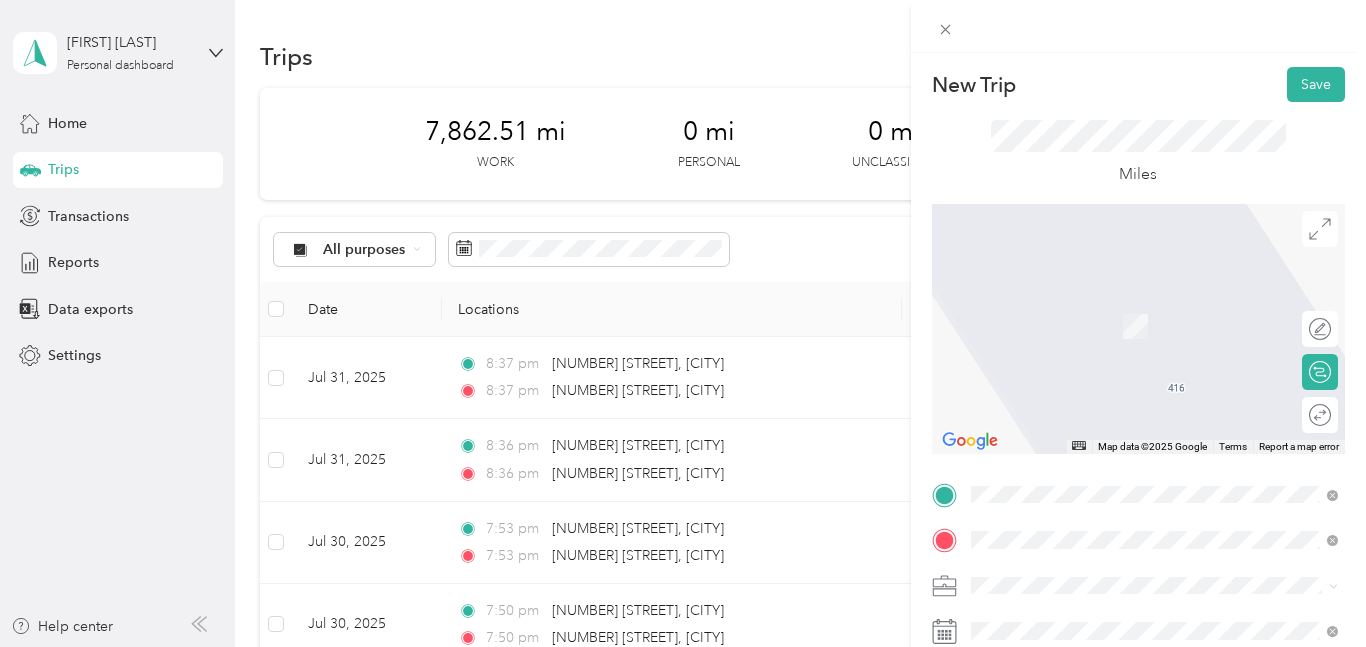 click on "TEAM Carlie Cs IGA [NUMBER] [STREET], [POSTAL_CODE], [CITY], [STATE], [COUNTRY]" at bounding box center [1169, 330] 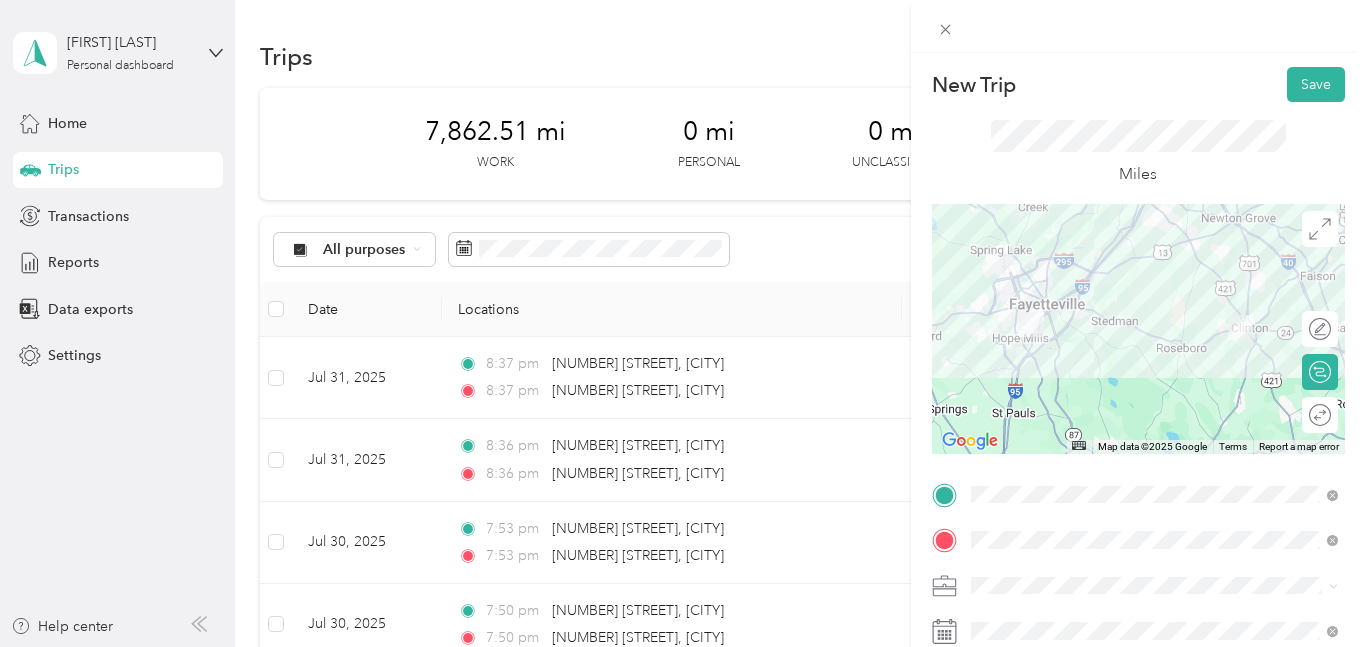 click 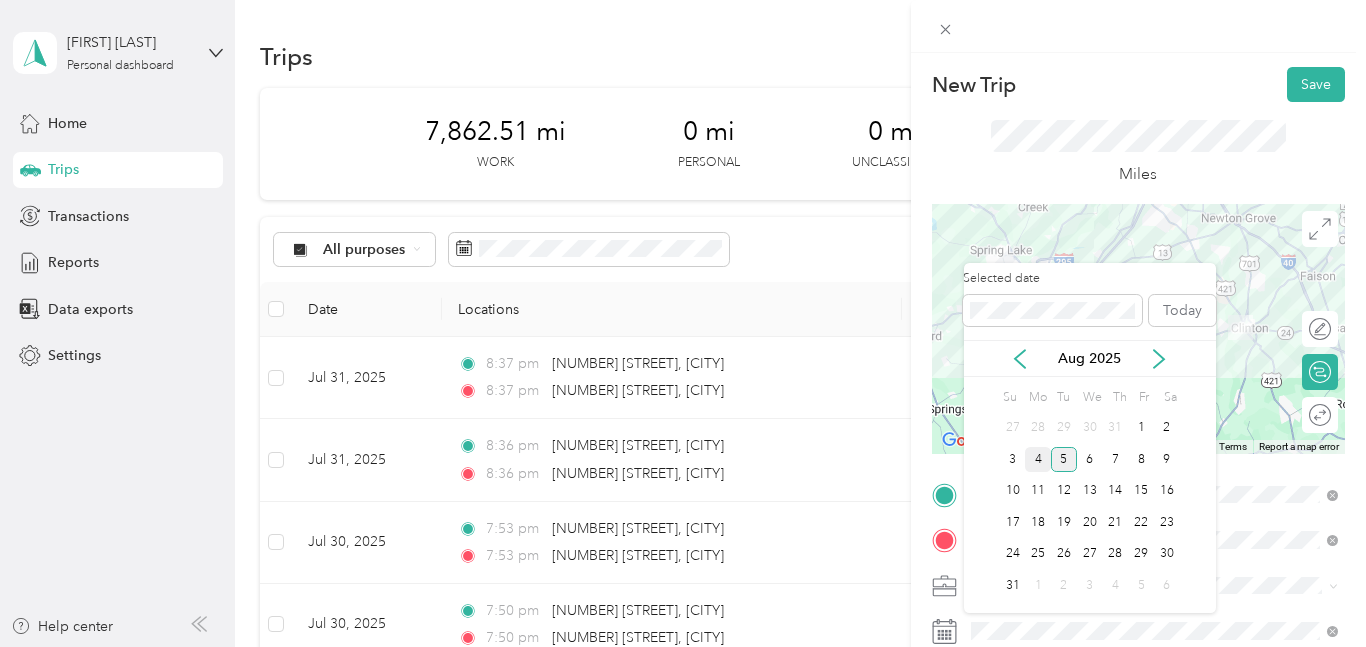 click on "4" at bounding box center [1038, 459] 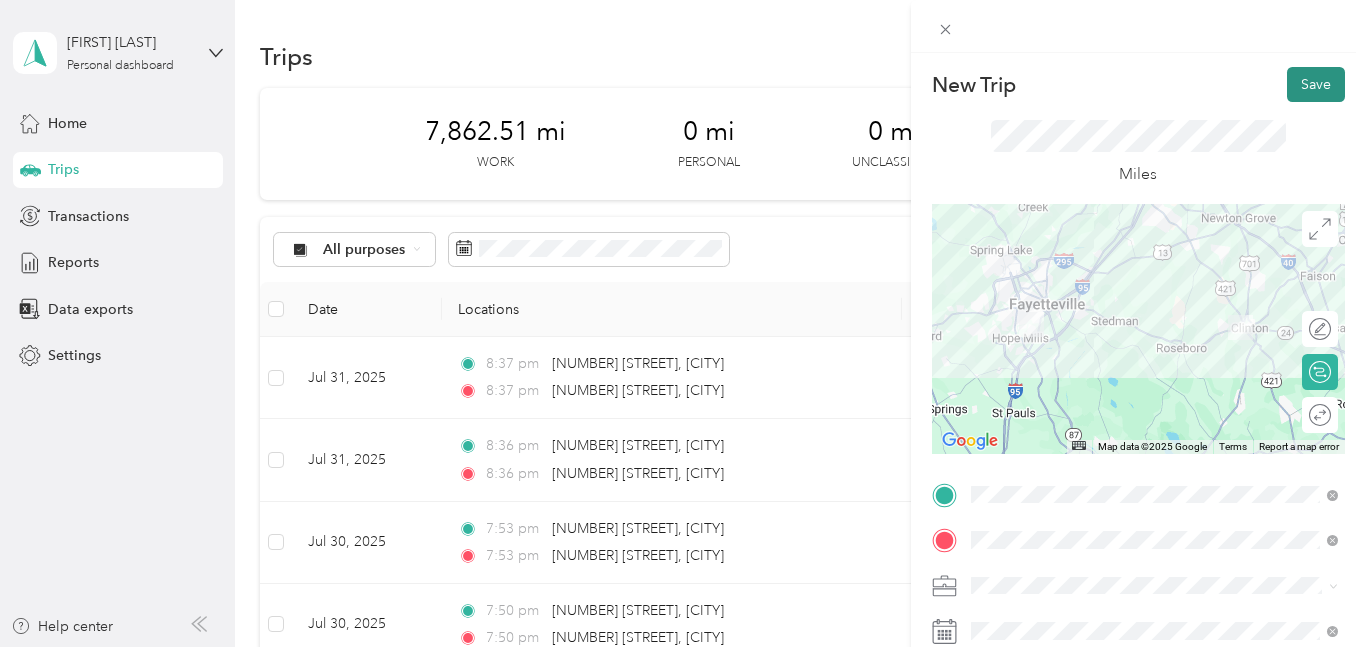 click on "Save" at bounding box center [1316, 84] 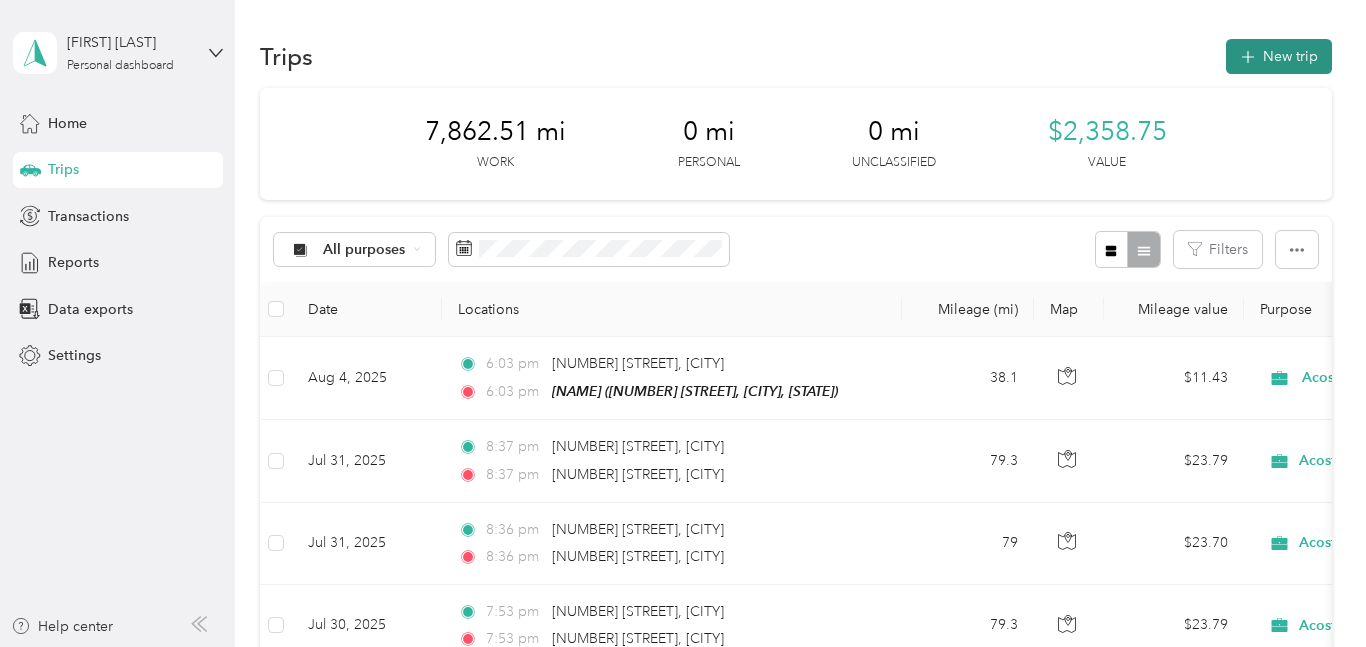 click on "New trip" at bounding box center [1279, 56] 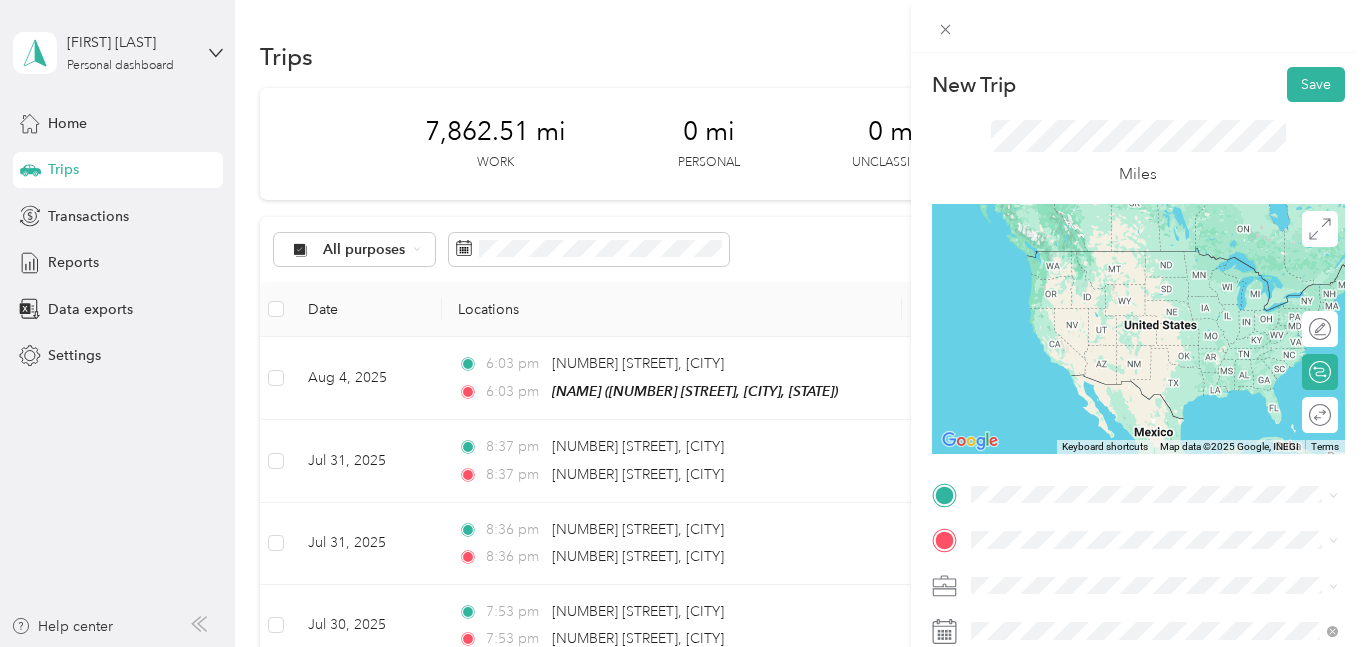 click on "TEAM Carlie Cs IGA [NUMBER] [STREET], [POSTAL_CODE], [CITY], [STATE], [COUNTRY]" at bounding box center (1169, 277) 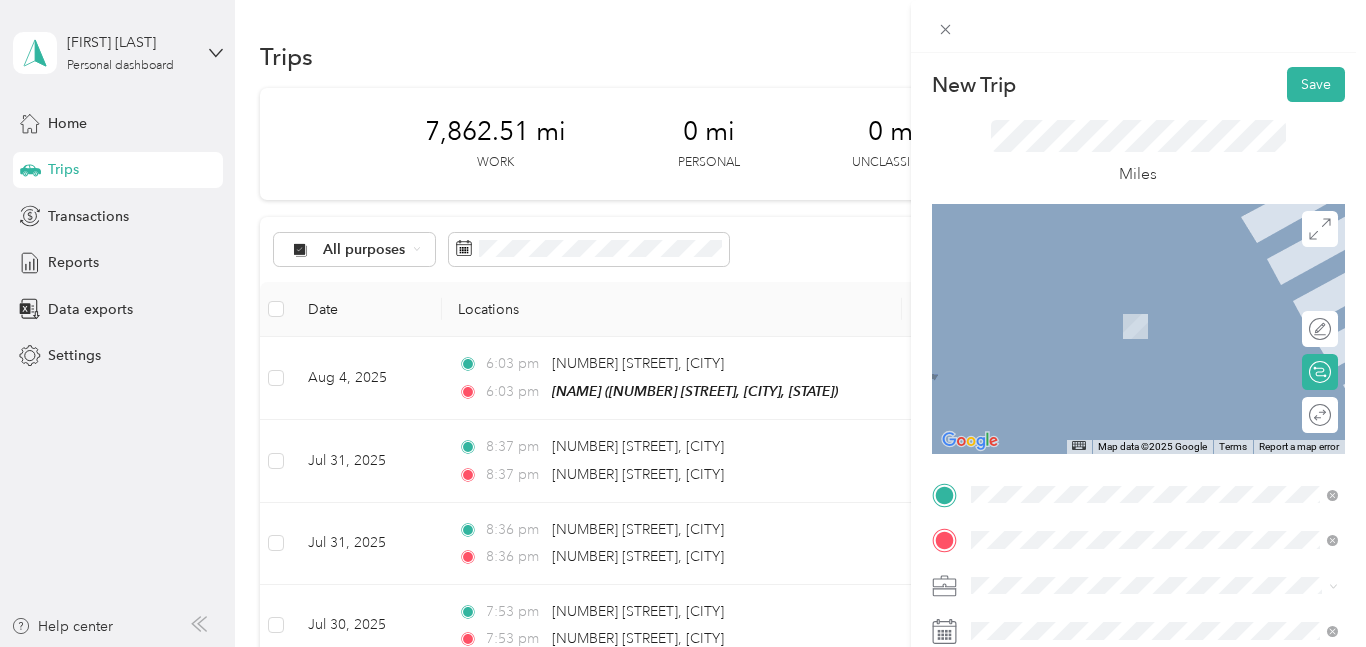click on "[NUMBER] [STREET]
[CITY], [STATE] [POSTAL_CODE], [COUNTRY]" at bounding box center [1154, 494] 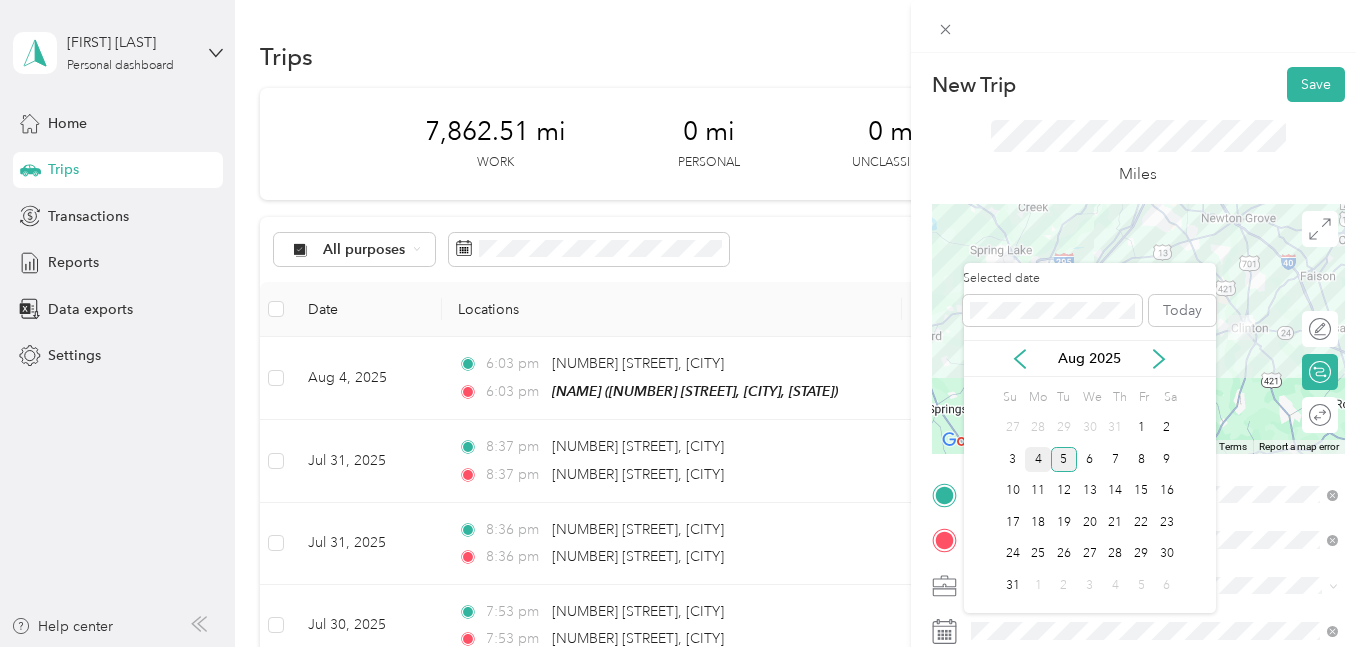 click on "4" at bounding box center [1038, 459] 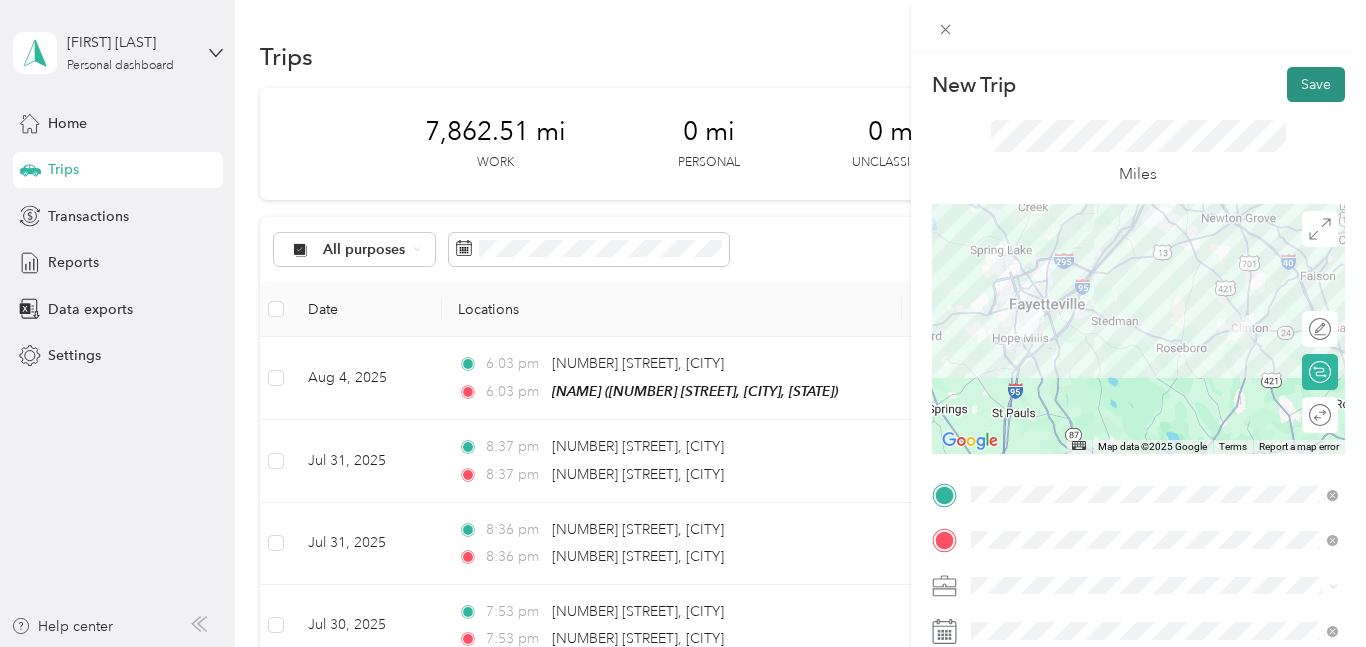 click on "Save" at bounding box center (1316, 84) 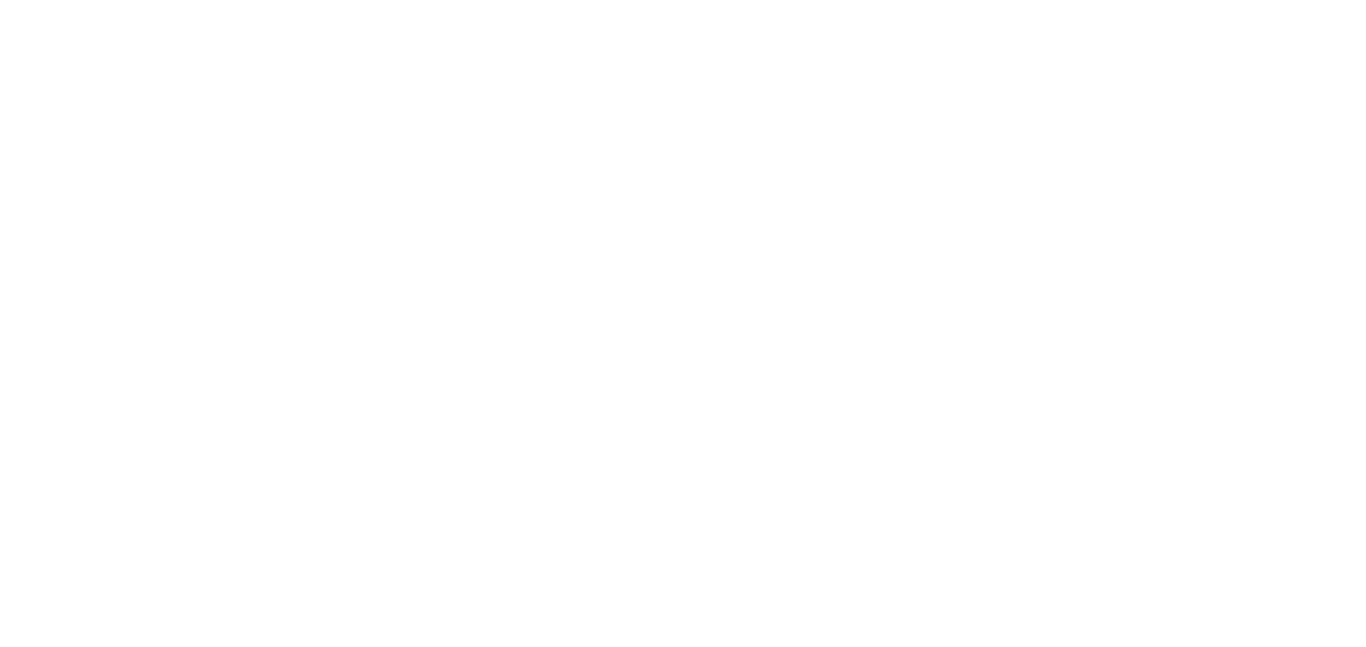 scroll, scrollTop: 0, scrollLeft: 0, axis: both 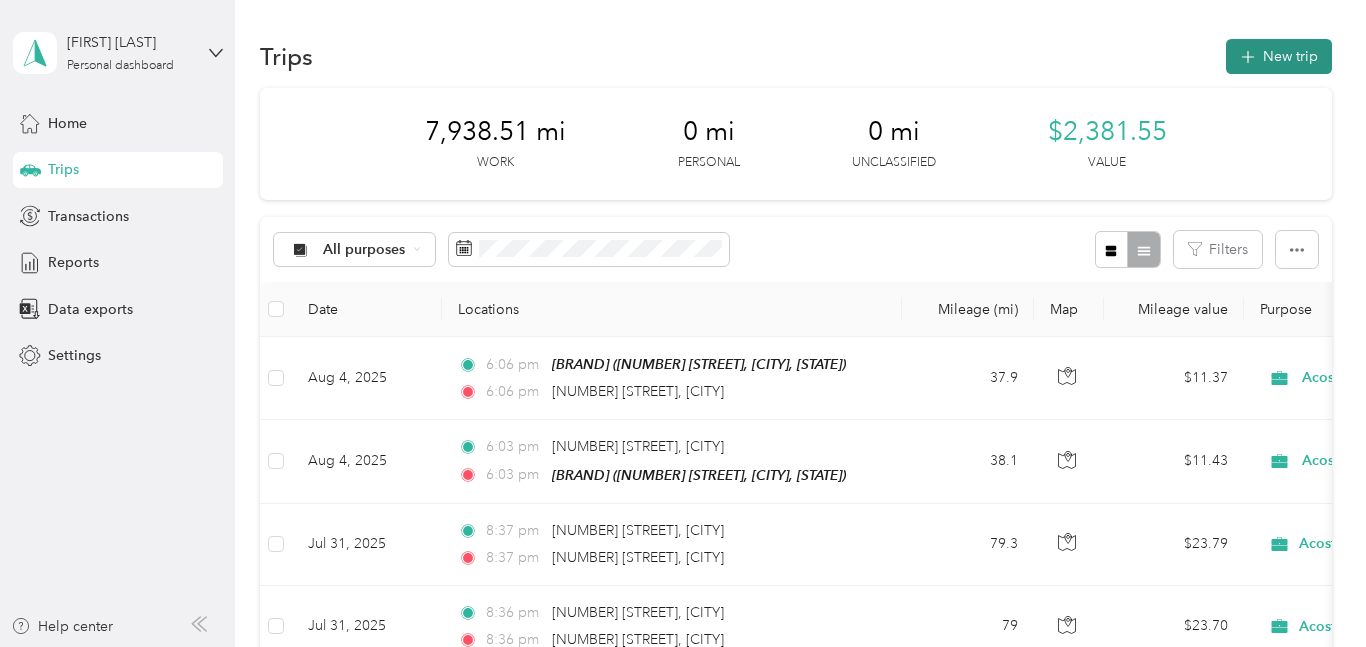 click on "New trip" at bounding box center [1279, 56] 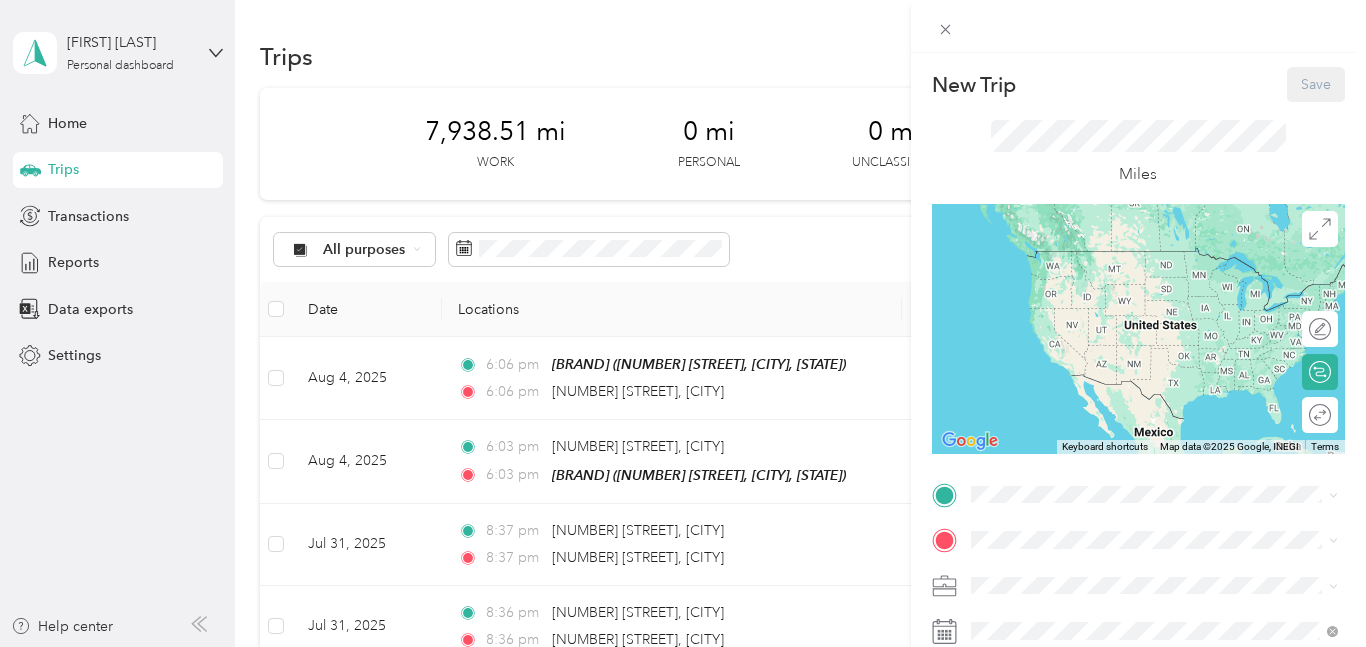 click on "New Trip Save This trip cannot be edited because it is either under review, approved, or paid. Contact your Team Manager to edit it. Miles ← Move left → Move right ↑ Move up ↓ Move down + Zoom in - Zoom out Home Jump left by 75% End Jump right by 75% Page Up Jump up by 75% Page Down Jump down by 75% Keyboard shortcuts Map Data Map data ©2025 Google, INEGI Map data ©2025 Google, INEGI 1000 km  Click to toggle between metric and imperial units Terms Report a map error Edit route Calculate route Round trip TO Add photo" at bounding box center [1138, 514] 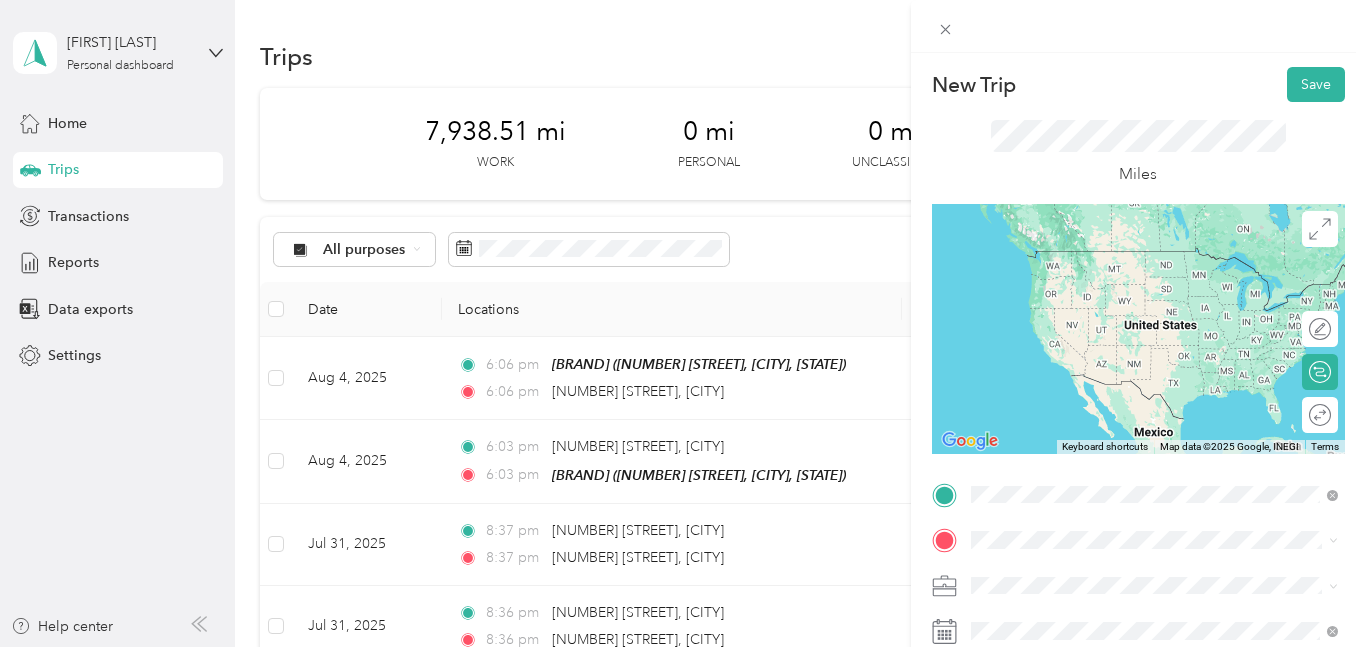 click on "[NUMBER] [STREET]
[CITY], [STATE] [POSTAL_CODE], [COUNTRY]" at bounding box center [1152, 483] 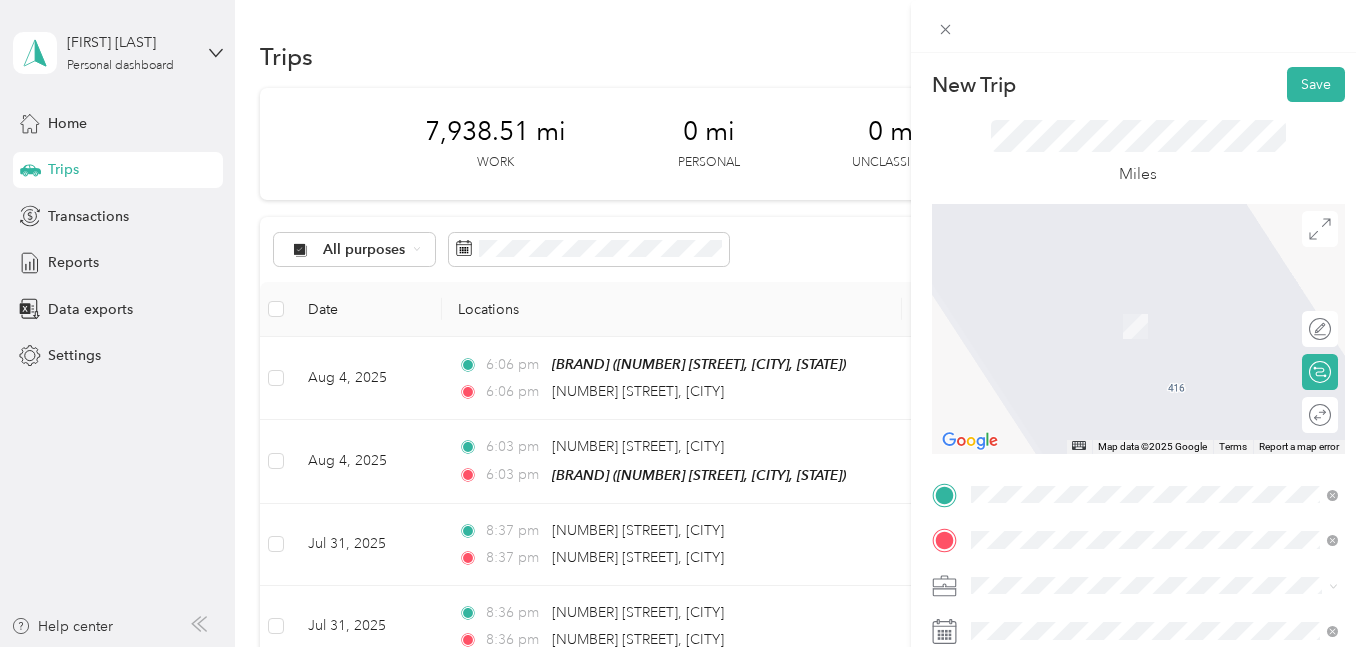 click on "TEAM Carlie Cs IGA [NUMBER] [STREET], [POSTAL_CODE], [CITY], [STATE], [COUNTRY]" at bounding box center [1154, 329] 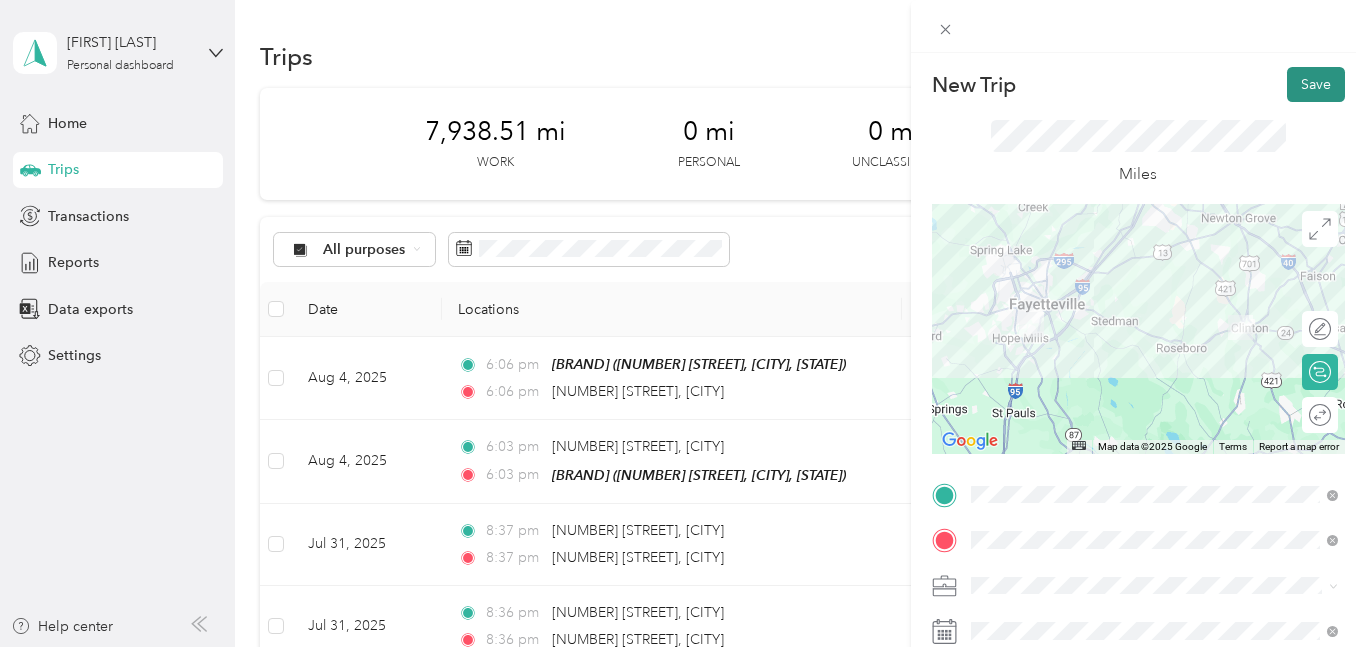 click on "Save" at bounding box center [1316, 84] 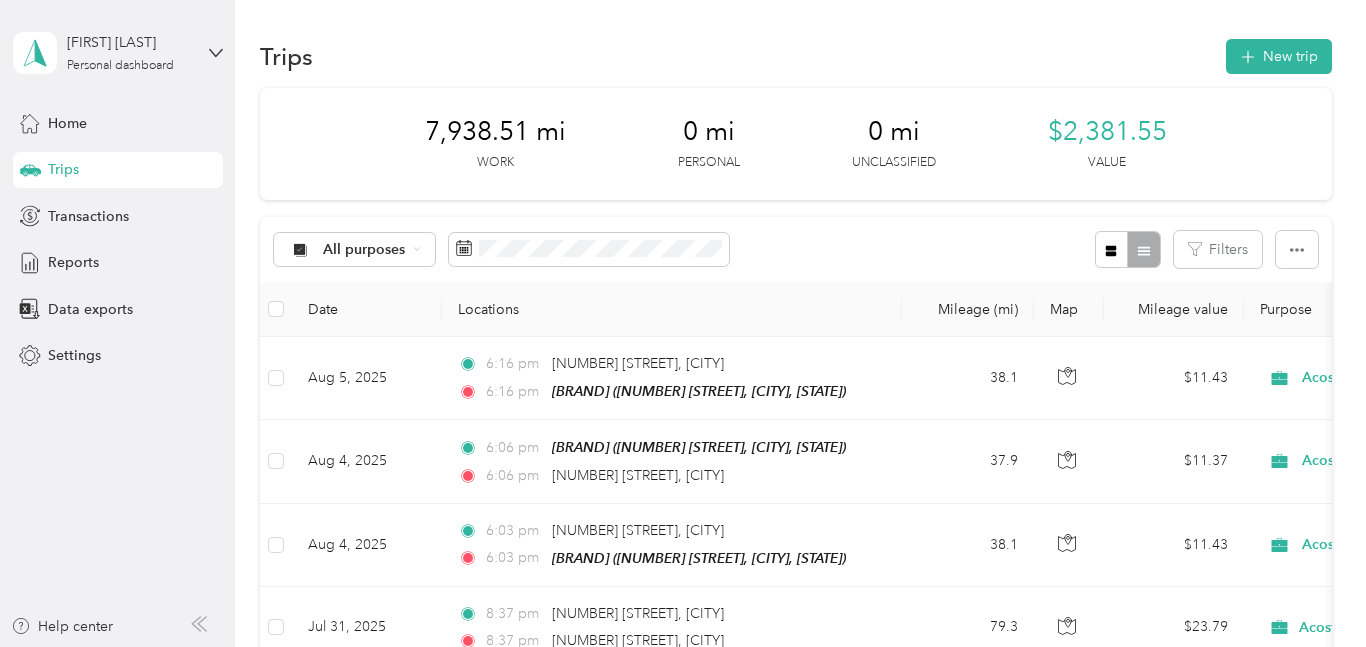click on "Trips New trip 7,938.51   mi Work 0   mi Personal 0   mi Unclassified $2,381.55 Value All purposes Filters Date Locations Mileage (mi) Map Mileage value Purpose Track Method Report                     Aug 5, 2025 6:16 pm [NUMBER] [STREET], [CITY] 6:16 pm Carlie Cs IGA (1111 [STREET], [CITY], [STATE]) 38.1 $11.43 Acosta Manual Aug 1 - 15, 2025 Aug 4, 2025 6:06 pm Carlie Cs IGA (1111 [STREET], [CITY], [STATE]) 6:06 pm [NUMBER] [STREET], [CITY] 37.9 $11.37 Acosta Manual Aug 1 - 15, 2025 Aug 4, 2025 6:03 pm [NUMBER] [STREET], [CITY] 6:03 pm Carlie Cs IGA (1111 [STREET], [CITY], [STATE]) 38.1 $11.43 Acosta Manual Aug 1 - 15, 2025 Jul 31, 2025 8:37 pm [NUMBER] [STREET], [CITY] 8:37 pm [NUMBER] [STREET] 79.3 $23.79 Acosta Manual Jul 16 - 31, 2025 Jul 31, 2025 8:36 pm [NUMBER] [STREET], [CITY] 8:36 pm [NUMBER] [STREET], [CITY] 79 $23.70 Acosta Manual Jul 16 - 31, 2025 Jul 30, 2025 7:53 pm [NUMBER] [STREET] 7:53 pm 79.3 $23.79 Acosta" at bounding box center (796, 1285) 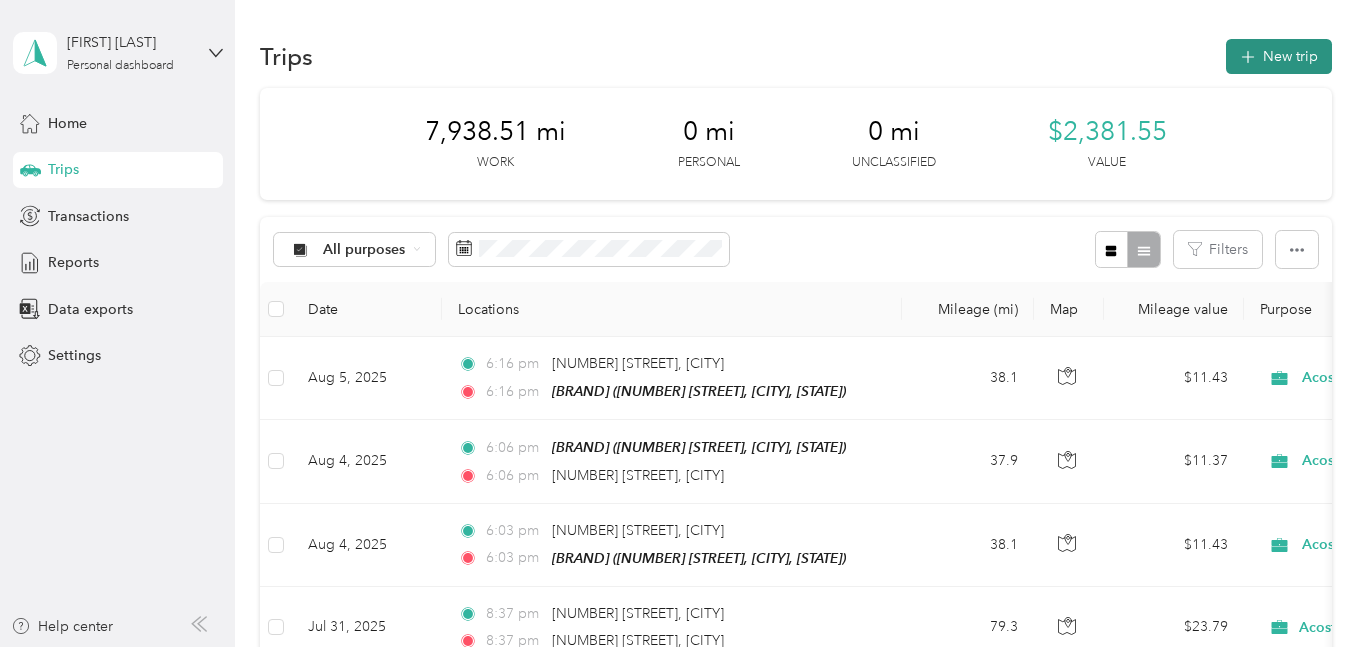 click on "New trip" at bounding box center [1279, 56] 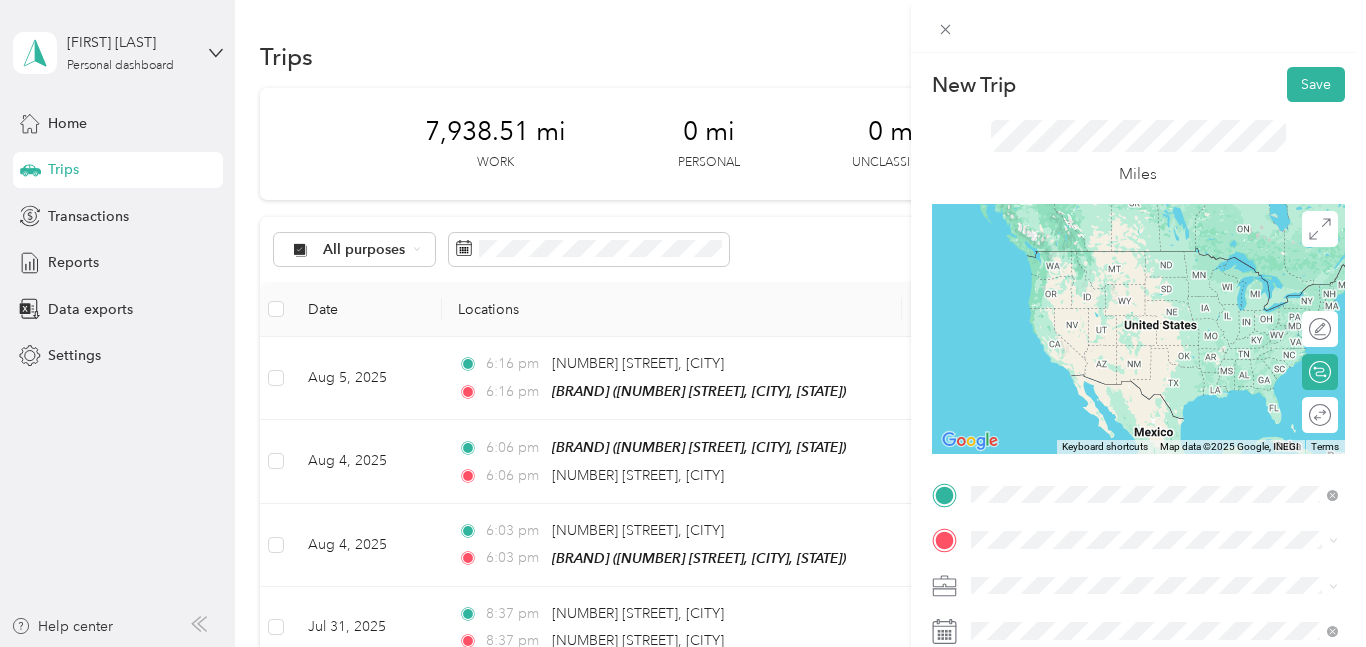 click on "TEAM Carlie Cs IGA [NUMBER] [STREET], [POSTAL_CODE], [CITY], [STATE], [COUNTRY]" at bounding box center [1169, 284] 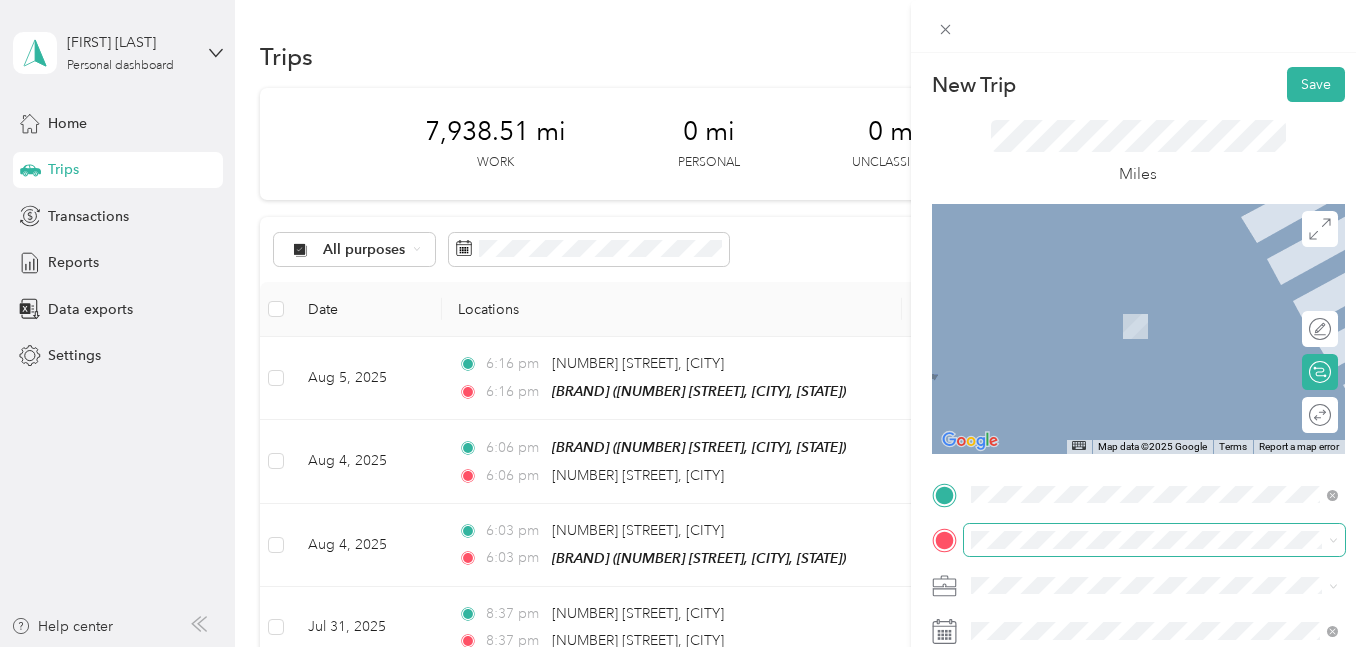 click at bounding box center [1154, 540] 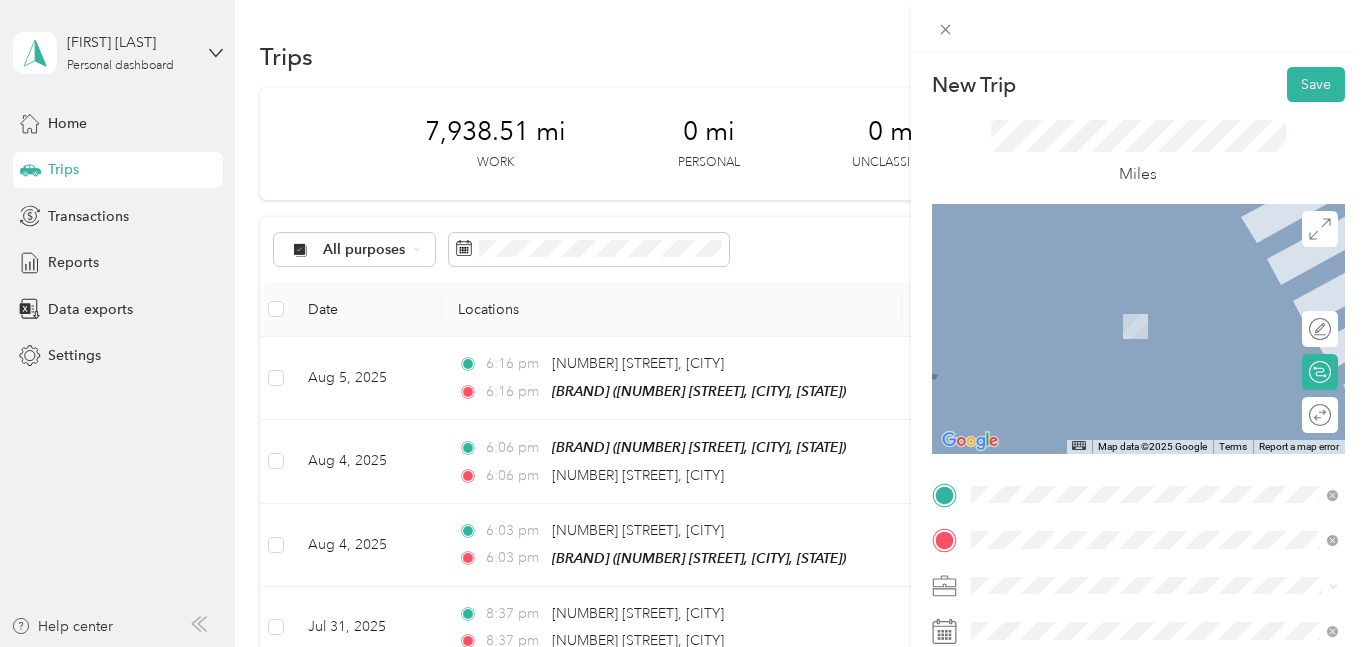 click on "[NUMBER] [STREET]
[CITY], [STATE] [POSTAL_CODE], [COUNTRY]" at bounding box center (1152, 494) 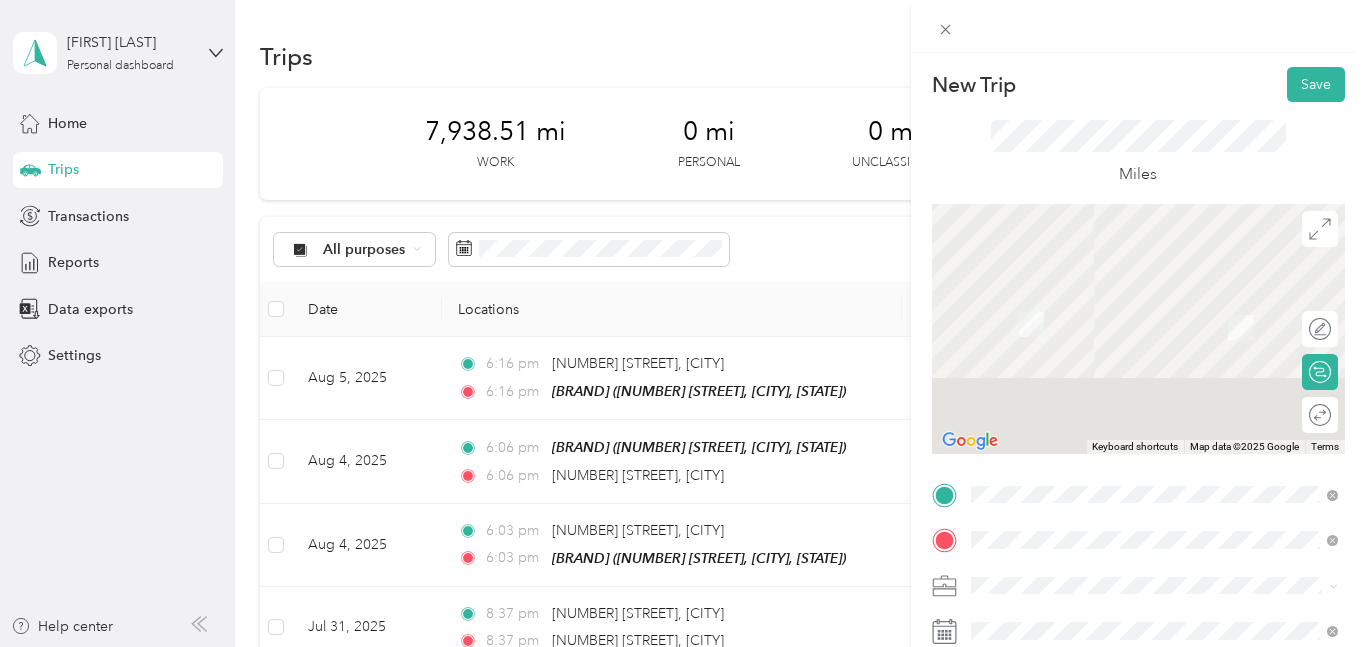 click on "[NUMBER] [STREET]
[CITY], [STATE] [POSTAL_CODE], [COUNTRY]" at bounding box center (1143, 477) 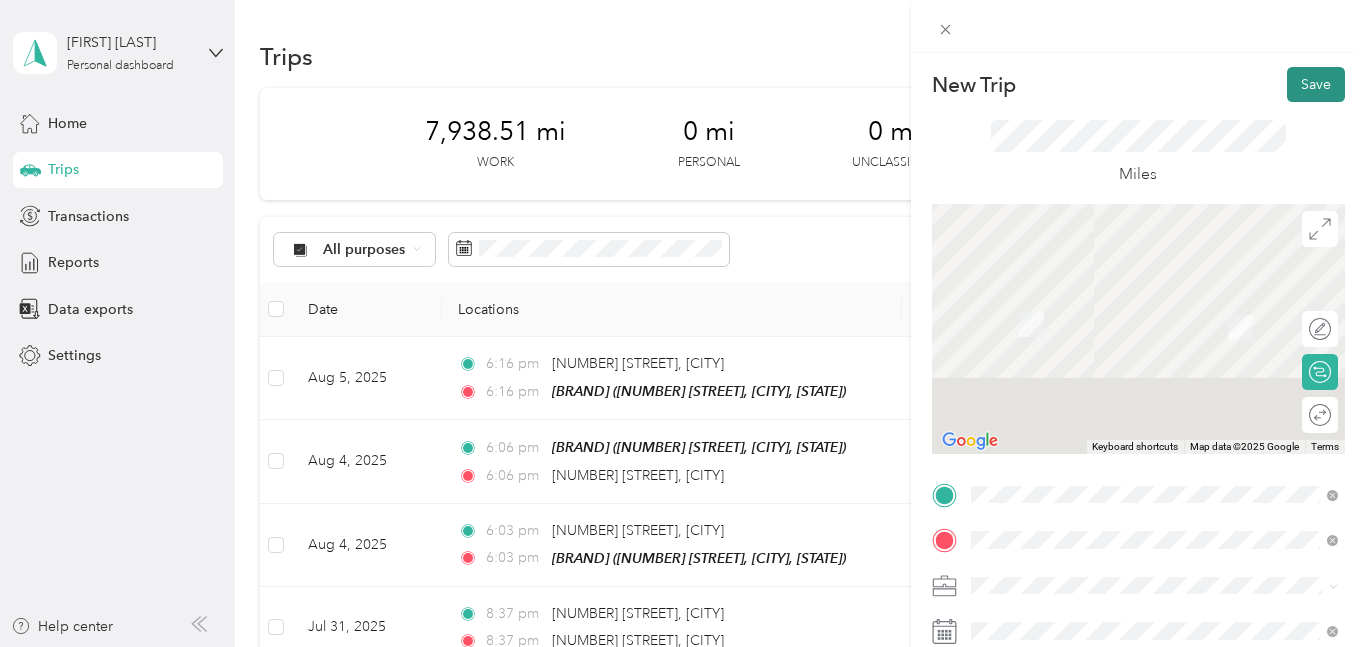 click on "Save" at bounding box center [1316, 84] 